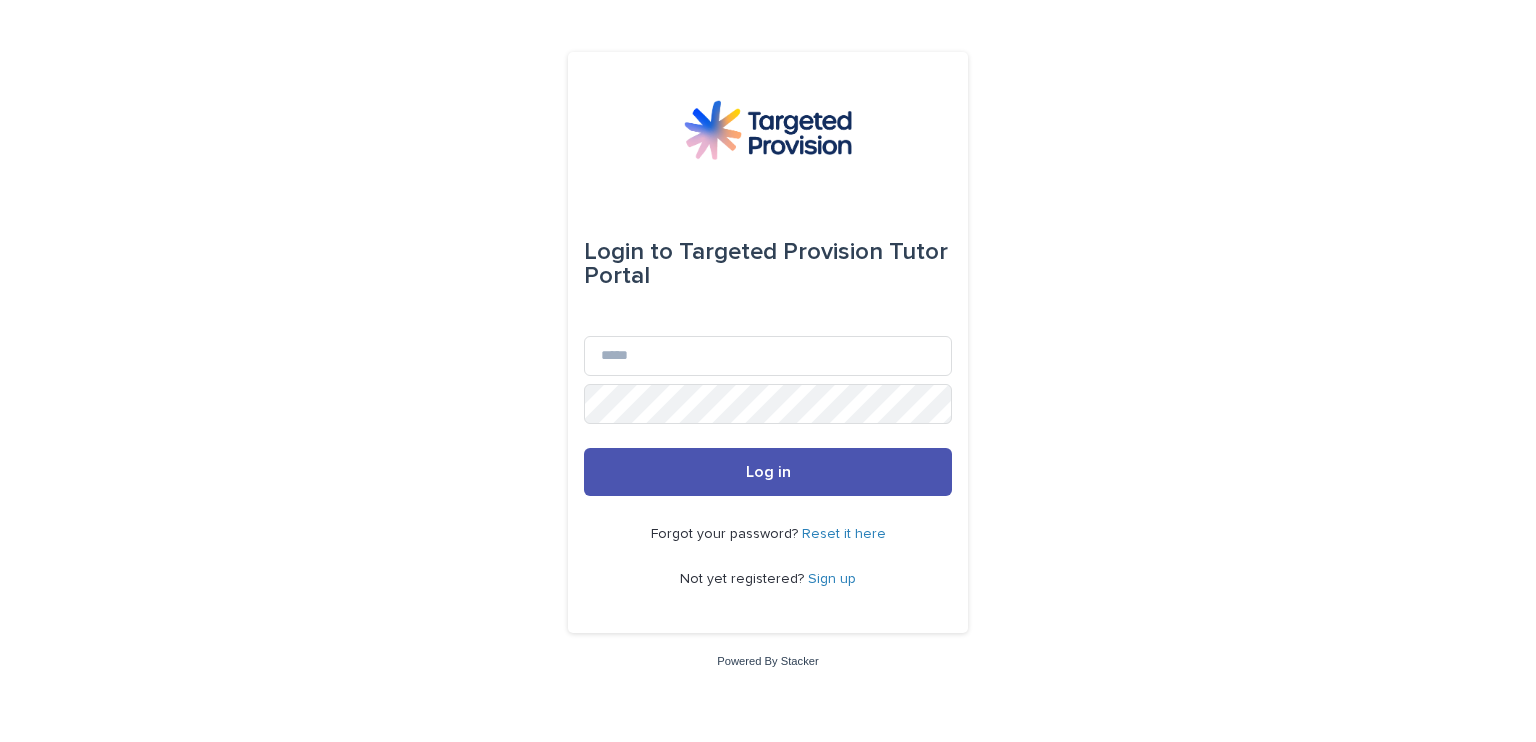 scroll, scrollTop: 0, scrollLeft: 0, axis: both 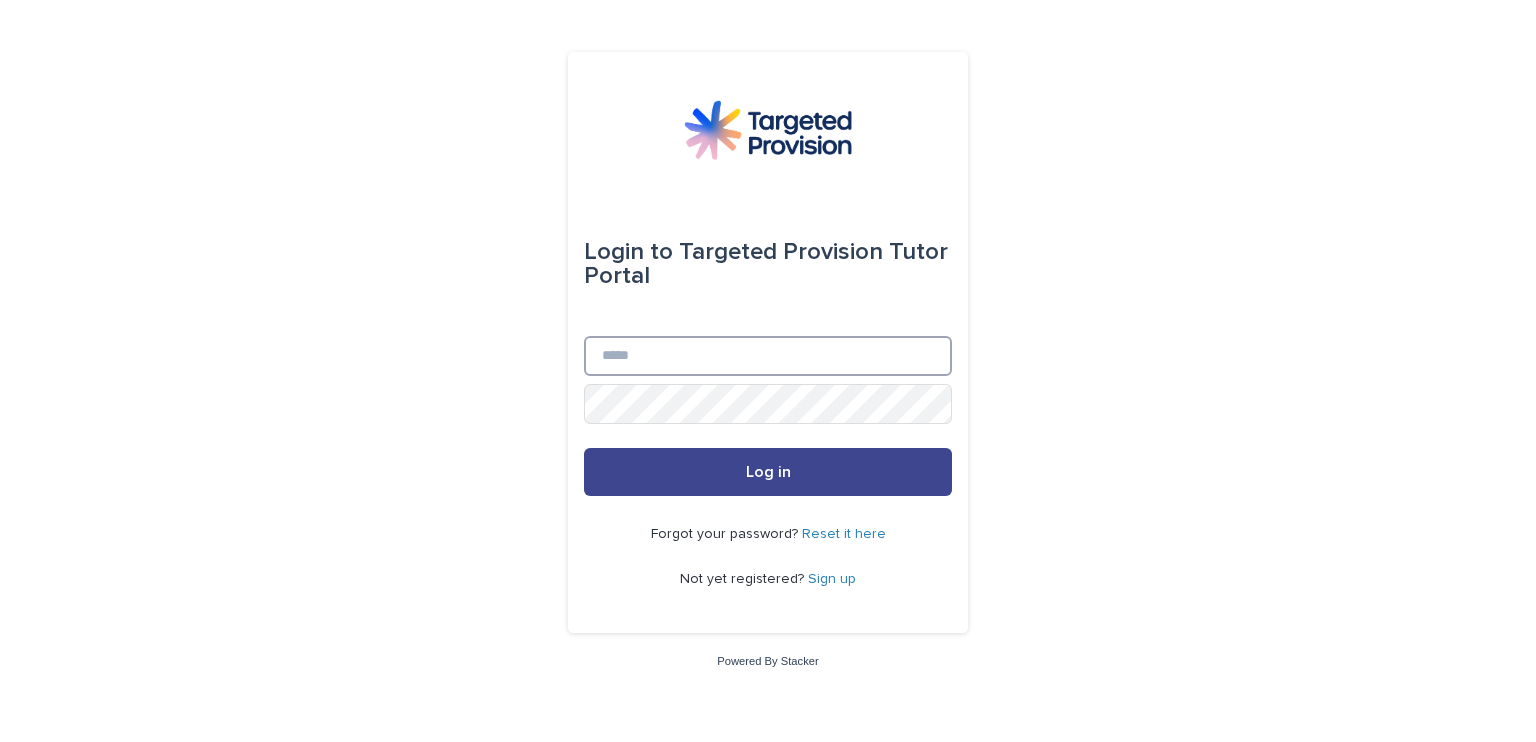 type on "**********" 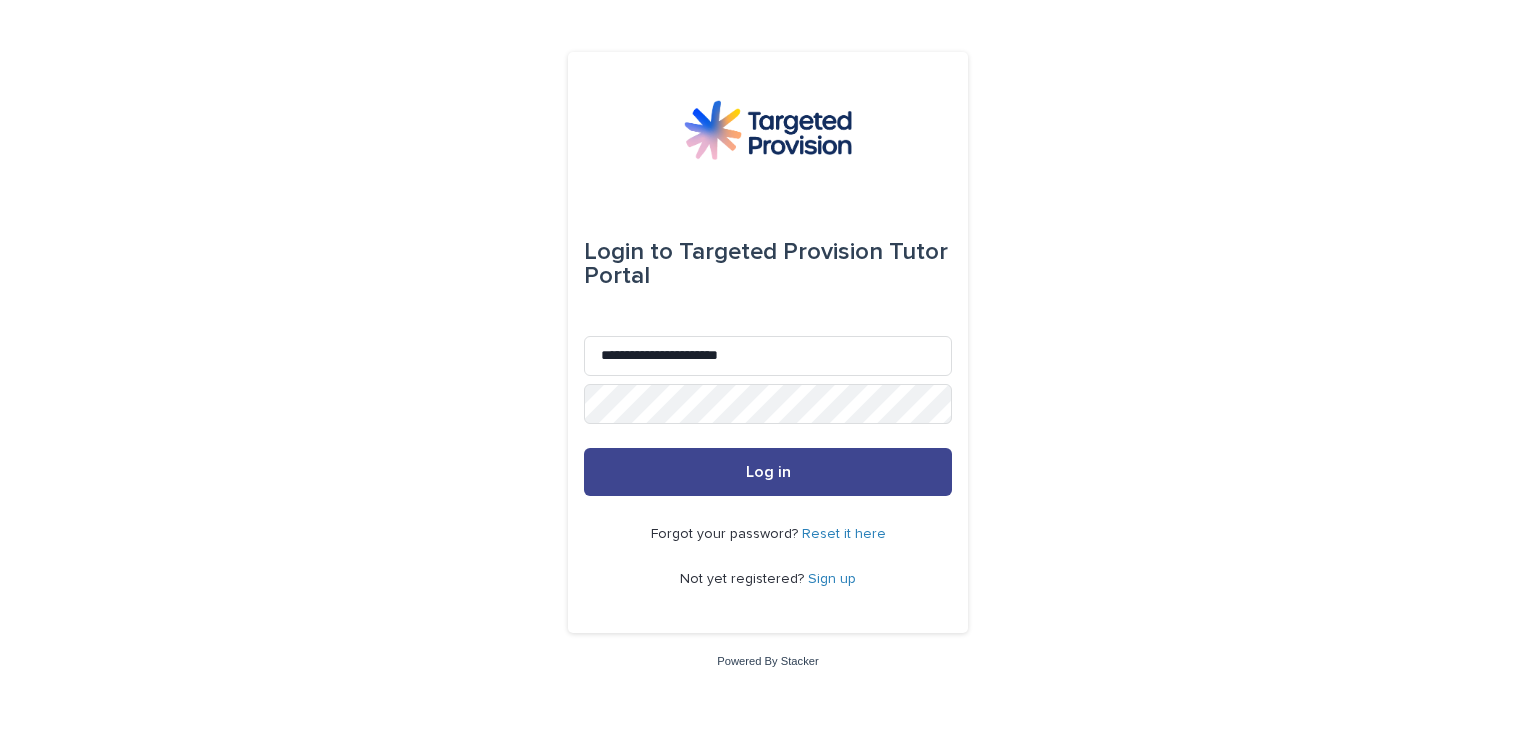 click on "Log in" at bounding box center (768, 472) 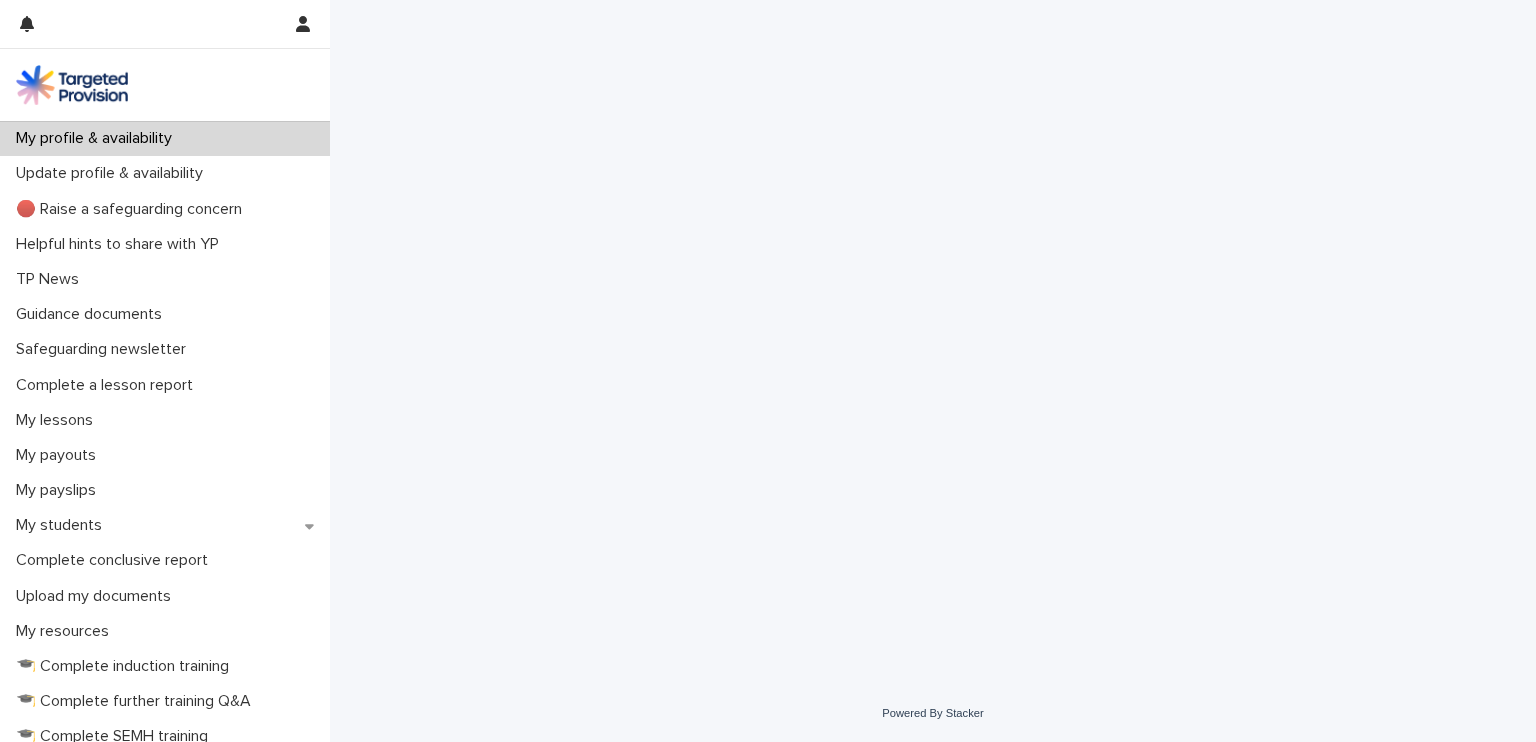 scroll, scrollTop: 0, scrollLeft: 0, axis: both 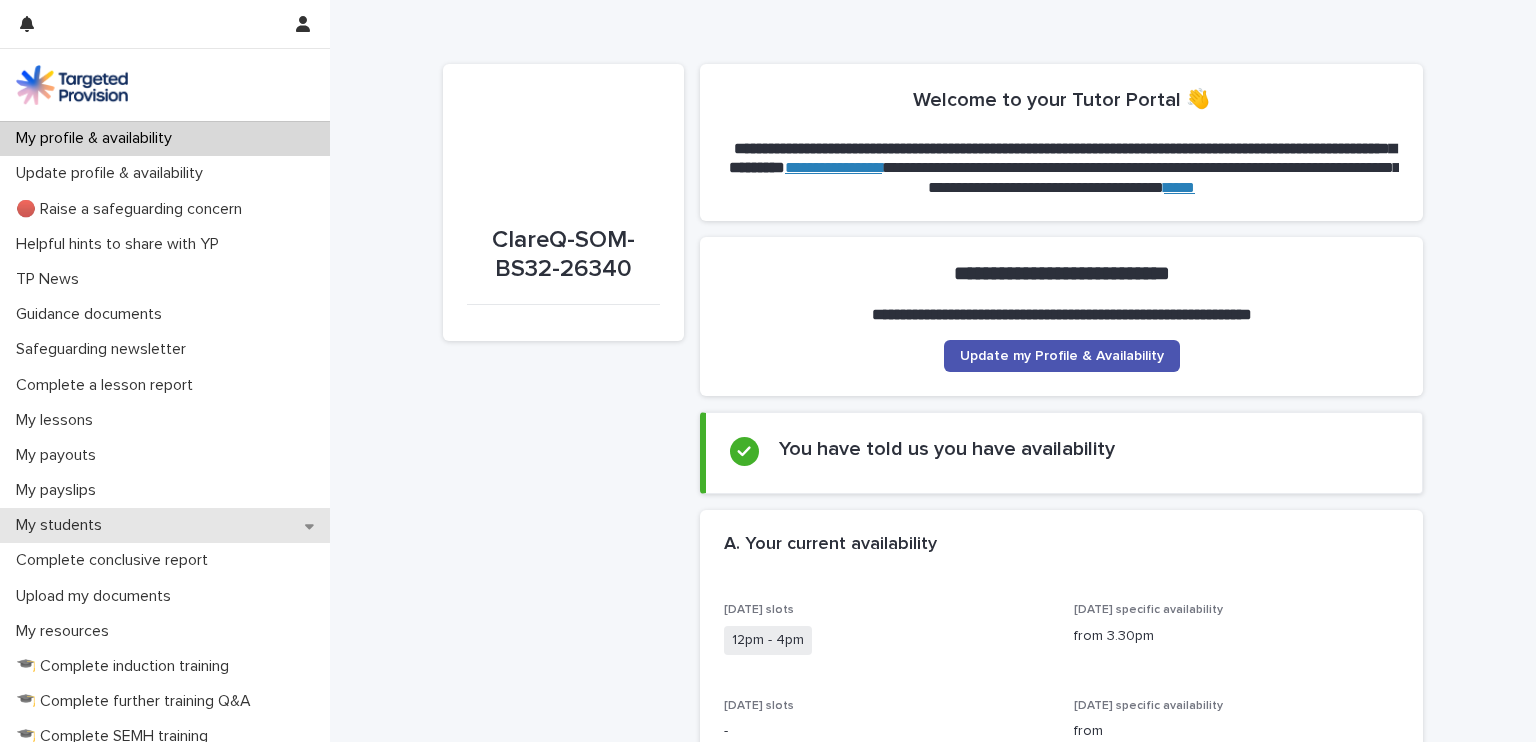 click on "My students" at bounding box center (165, 525) 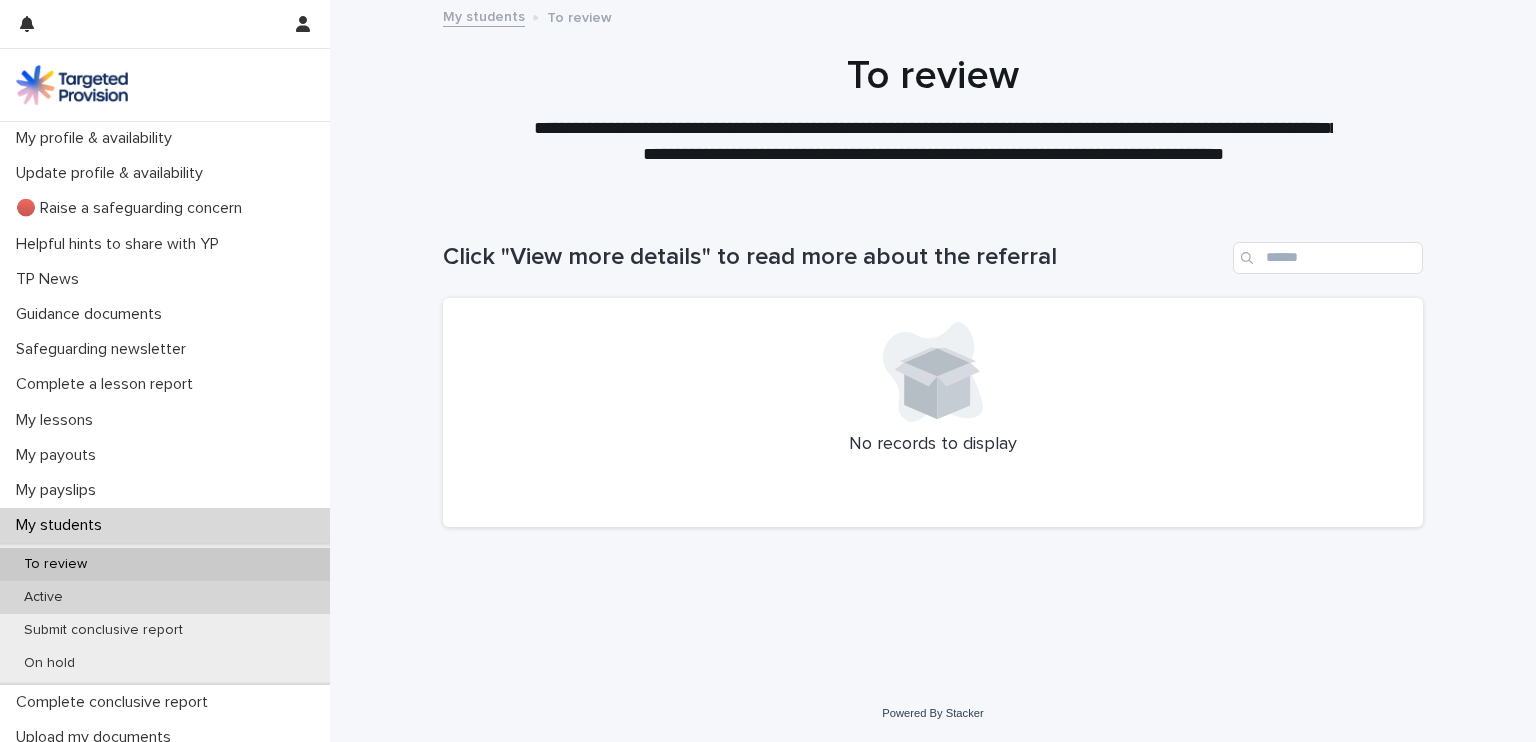 click on "Active" at bounding box center [165, 597] 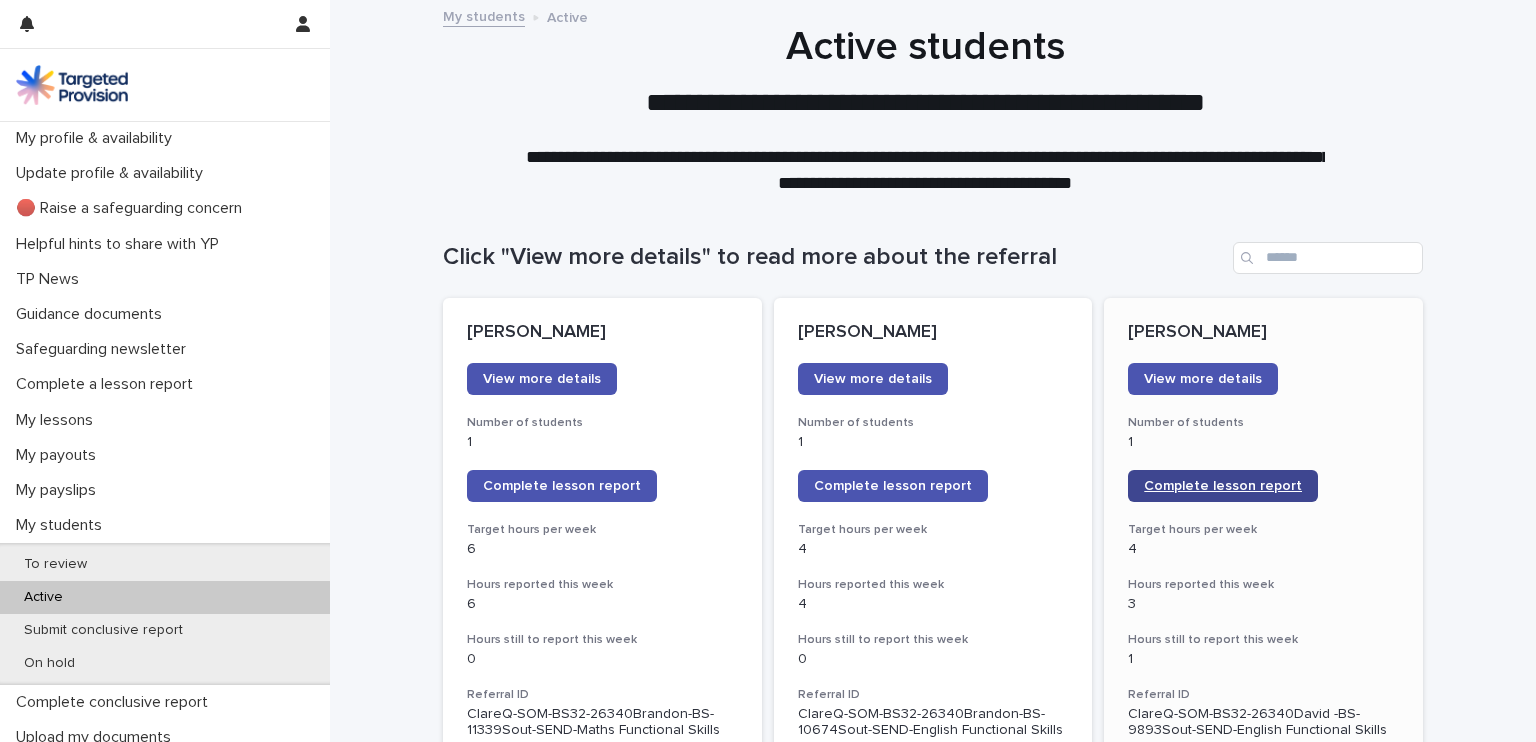 click on "Complete lesson report" at bounding box center (1223, 486) 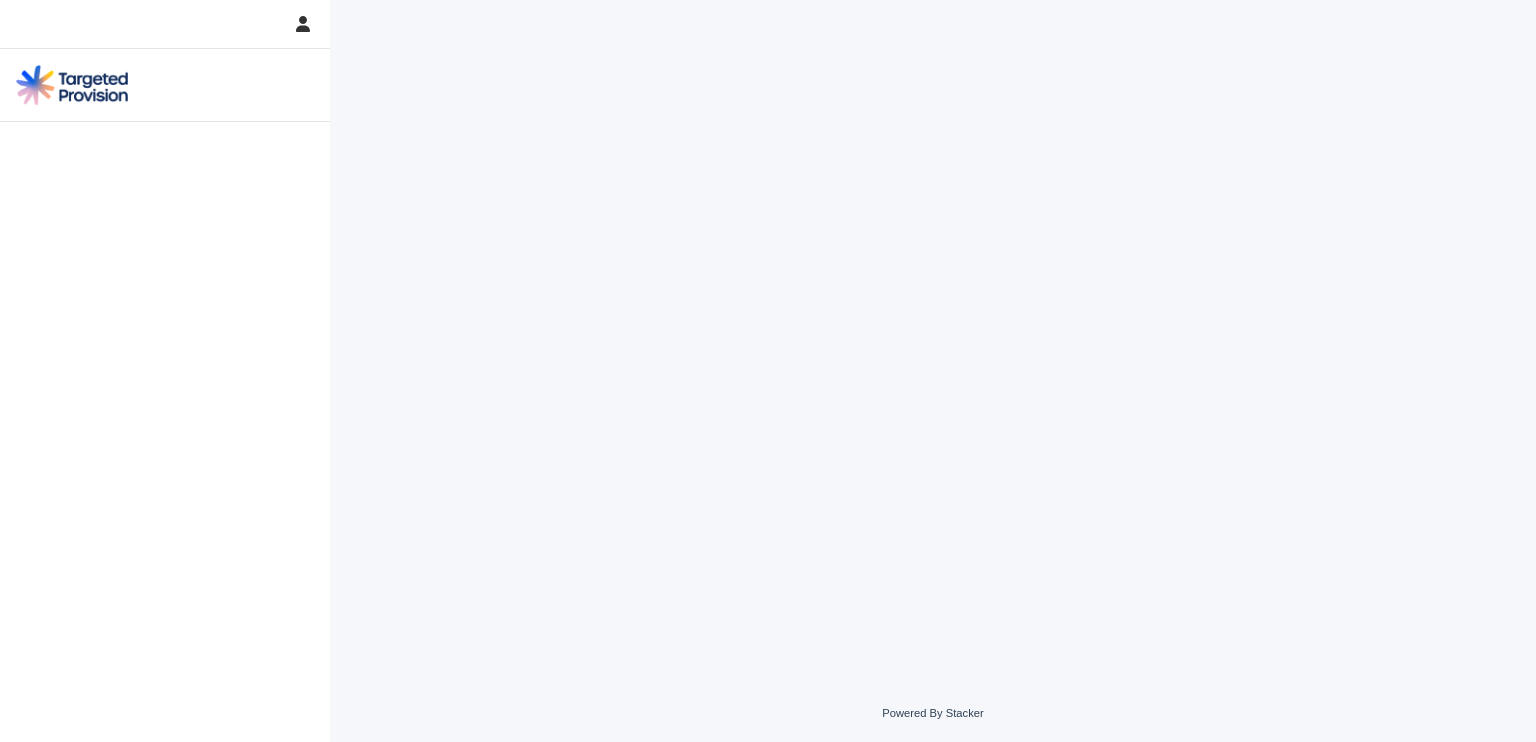 scroll, scrollTop: 0, scrollLeft: 0, axis: both 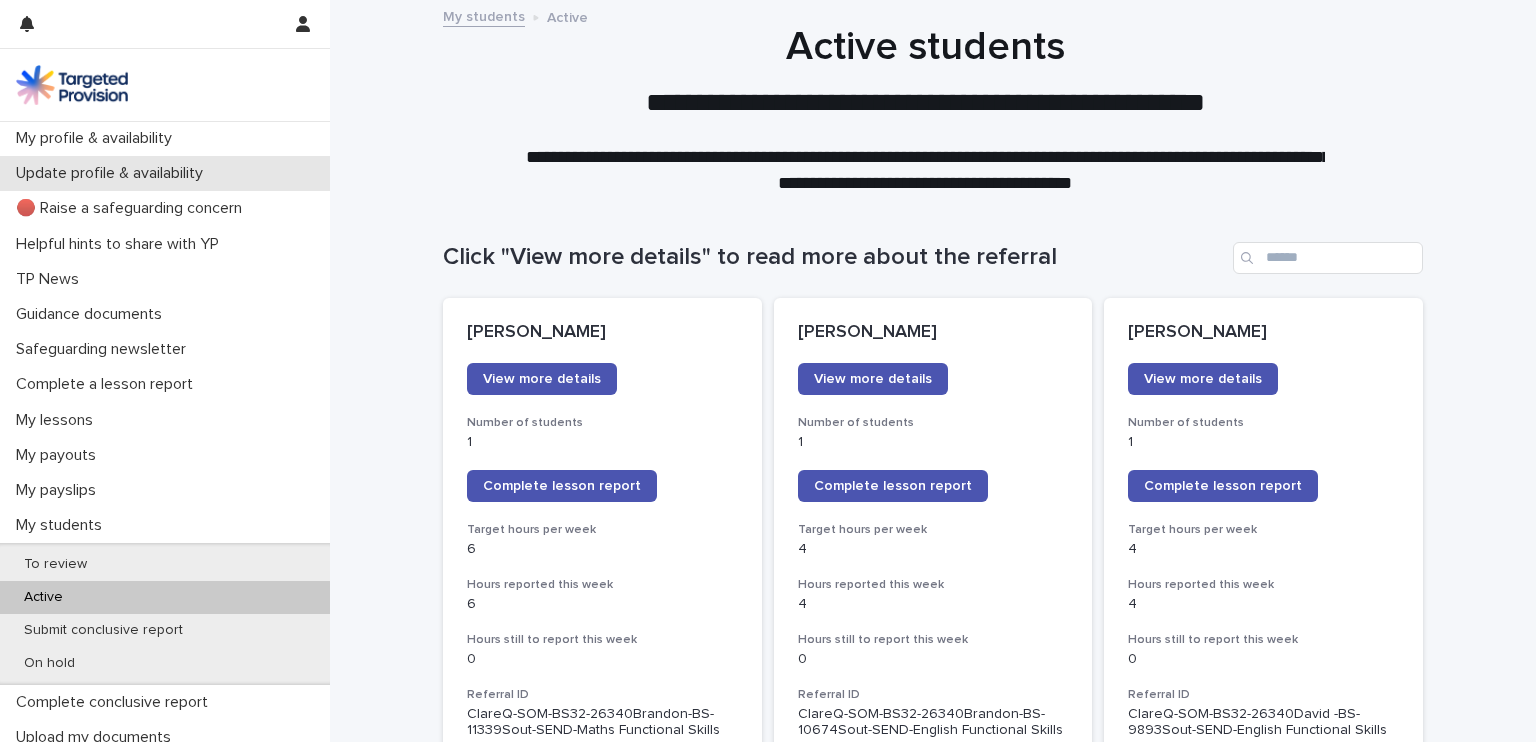 click on "Update profile & availability" at bounding box center [113, 173] 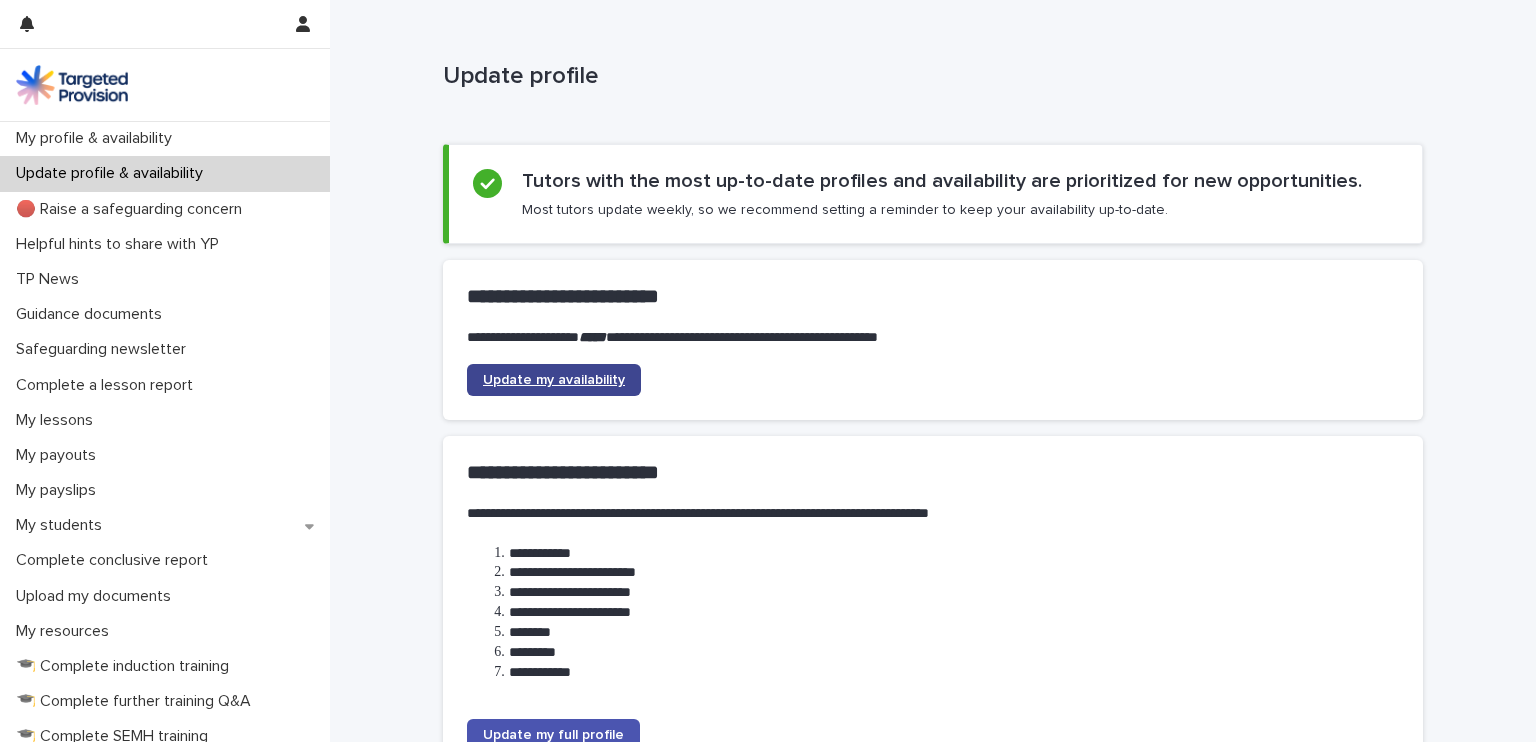 click on "Update my availability" at bounding box center [554, 380] 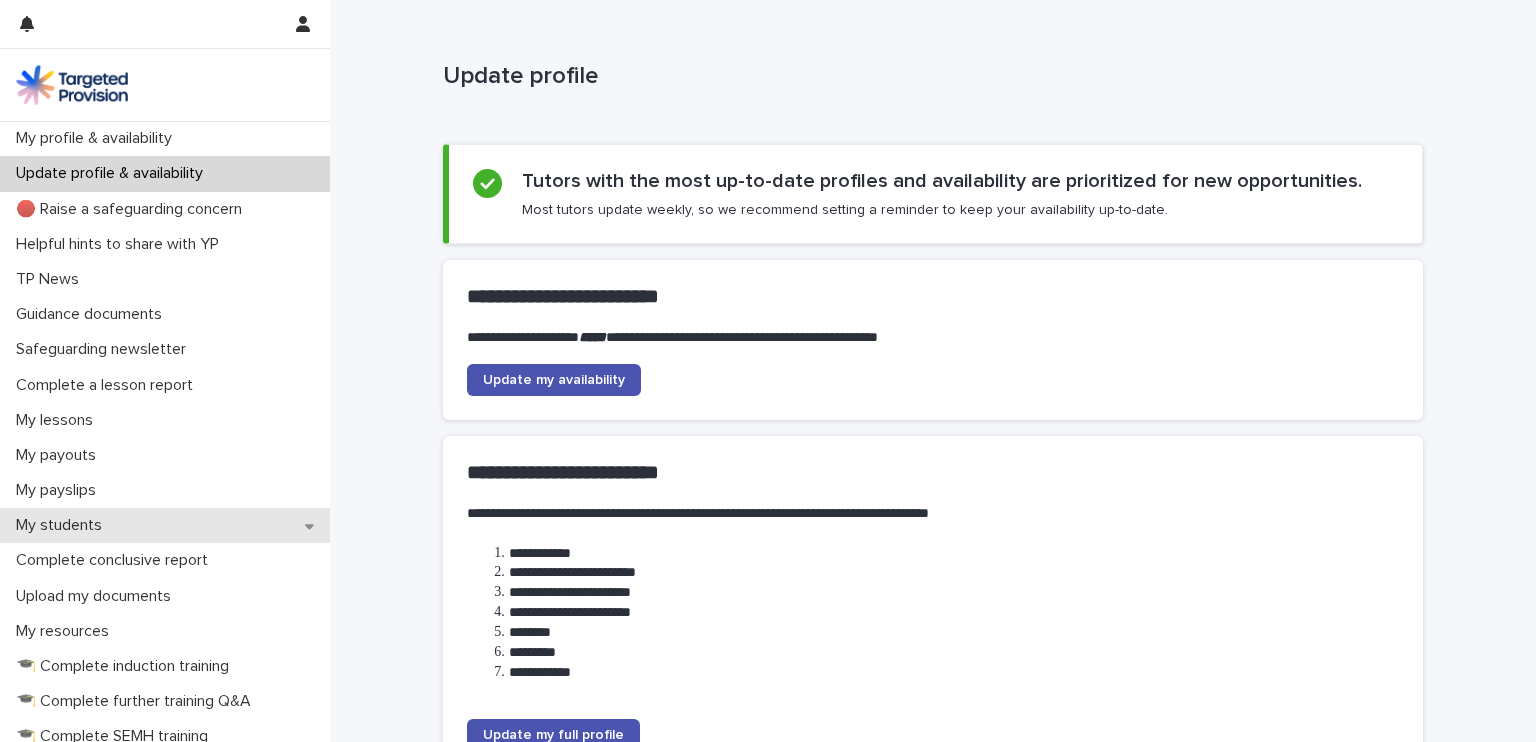click on "My students" at bounding box center (63, 525) 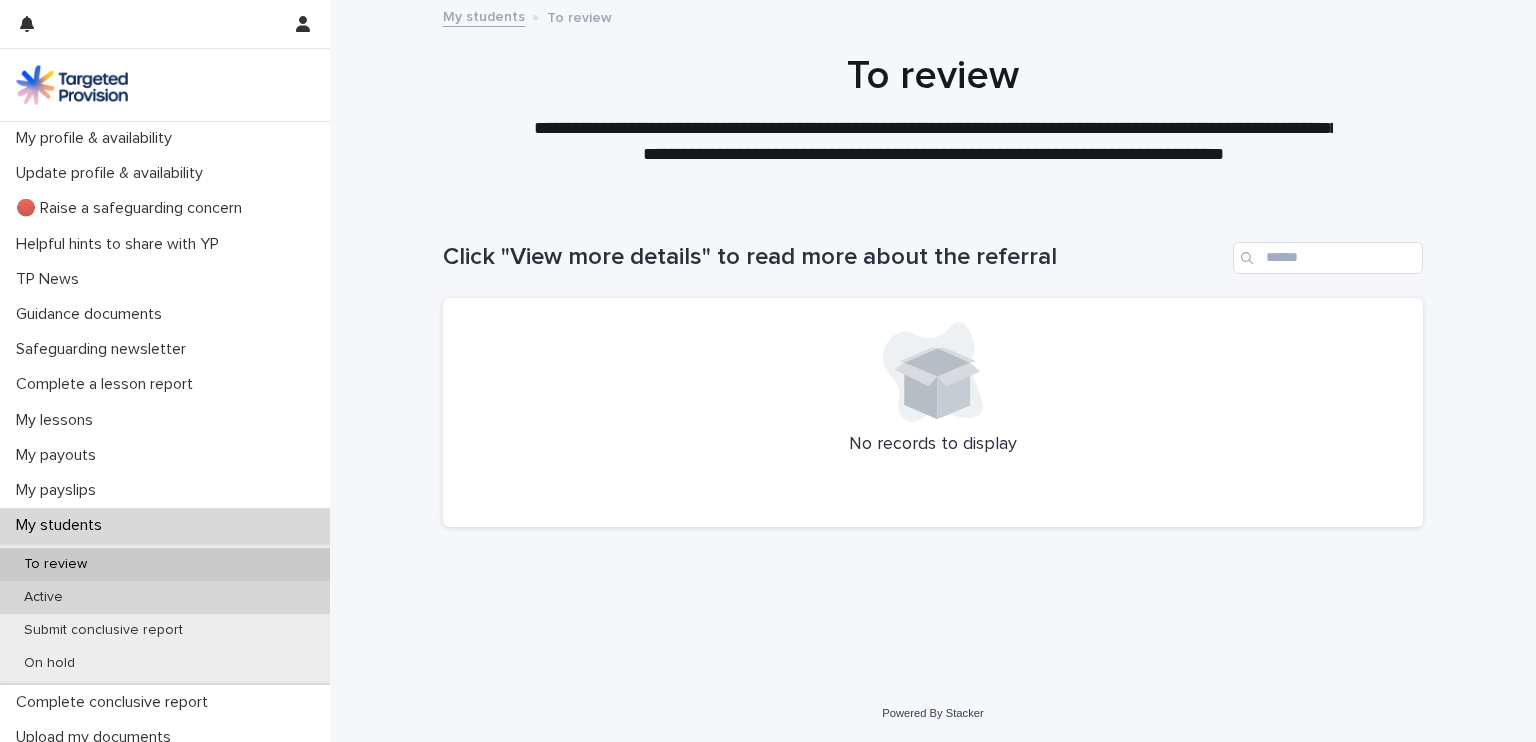 click on "Active" at bounding box center [165, 597] 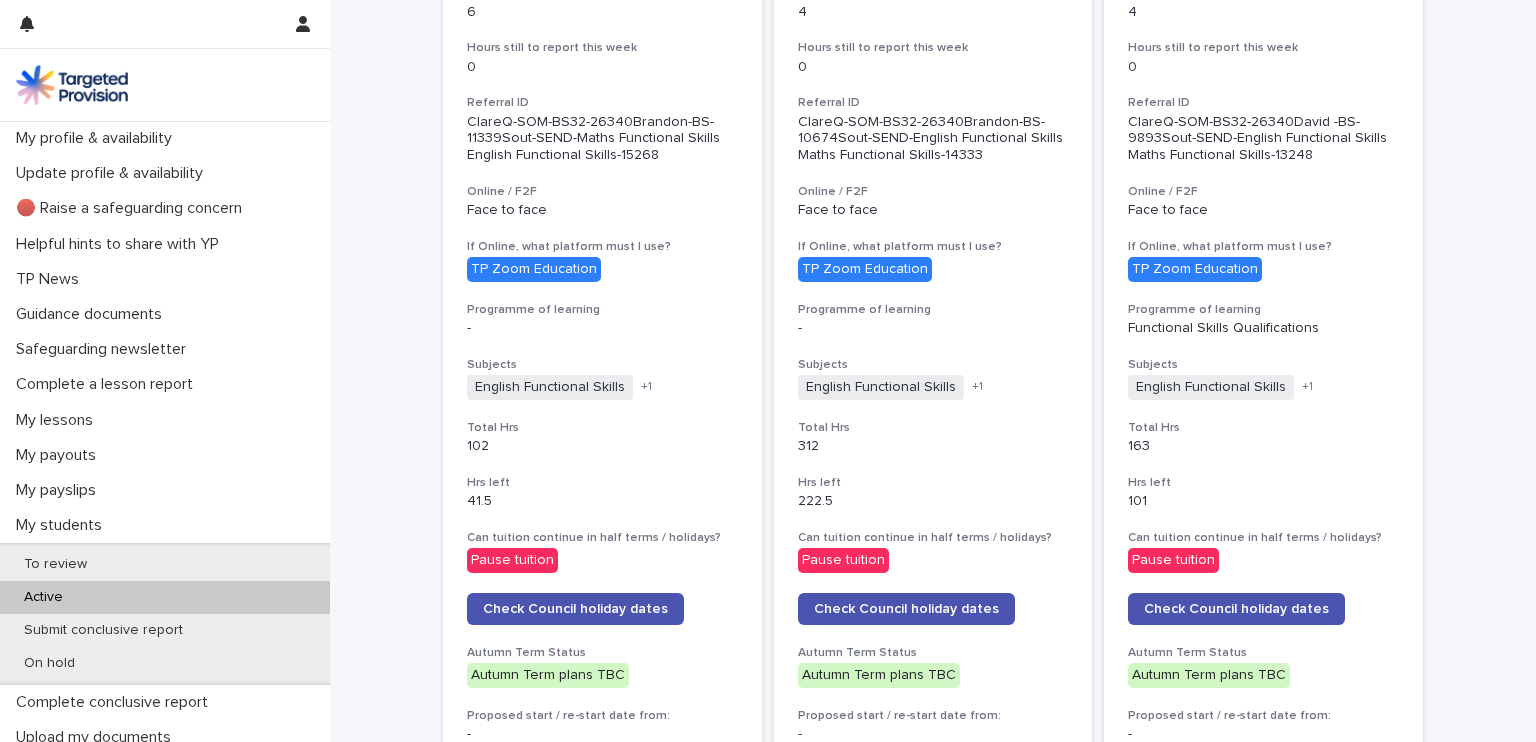 scroll, scrollTop: 540, scrollLeft: 0, axis: vertical 